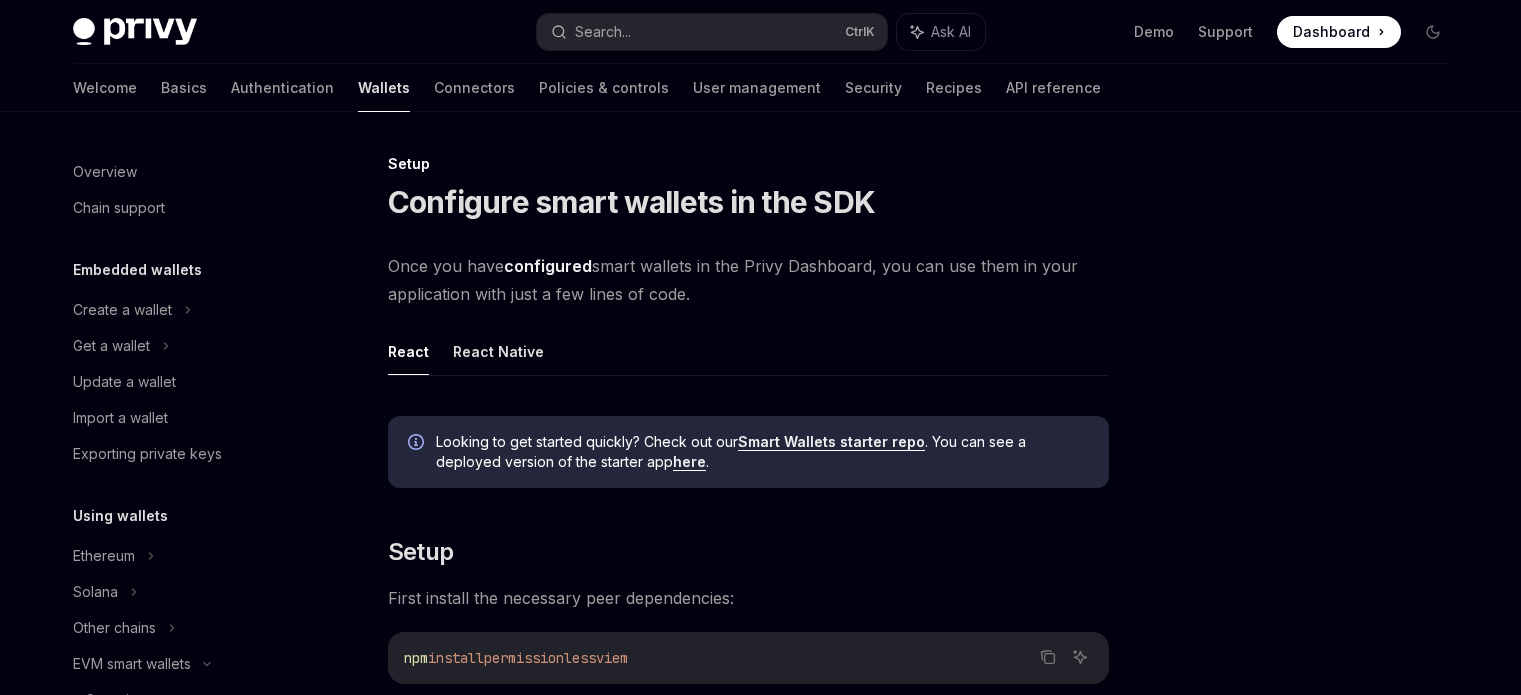 scroll, scrollTop: 0, scrollLeft: 0, axis: both 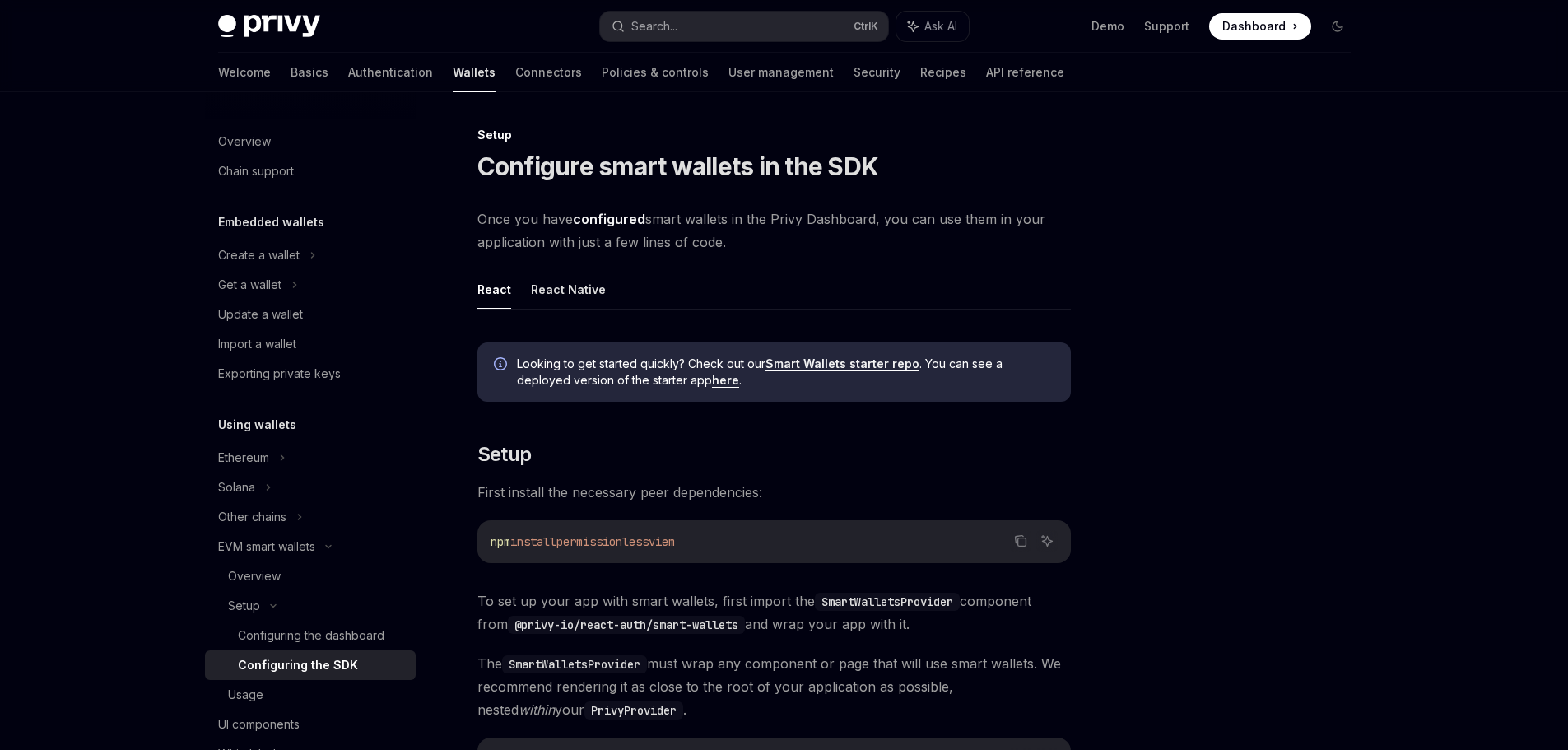 click at bounding box center (1239, 437) 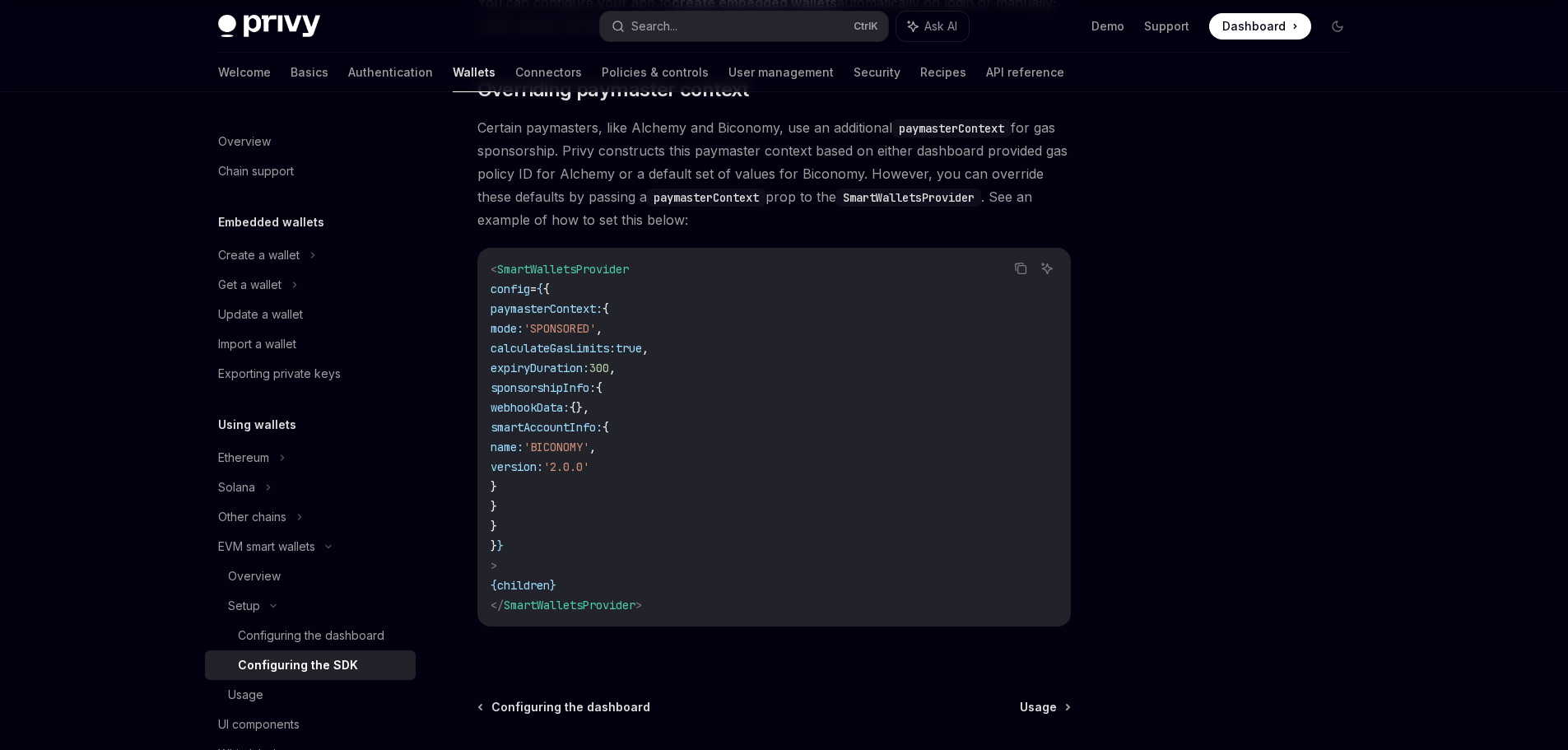 scroll, scrollTop: 1224, scrollLeft: 0, axis: vertical 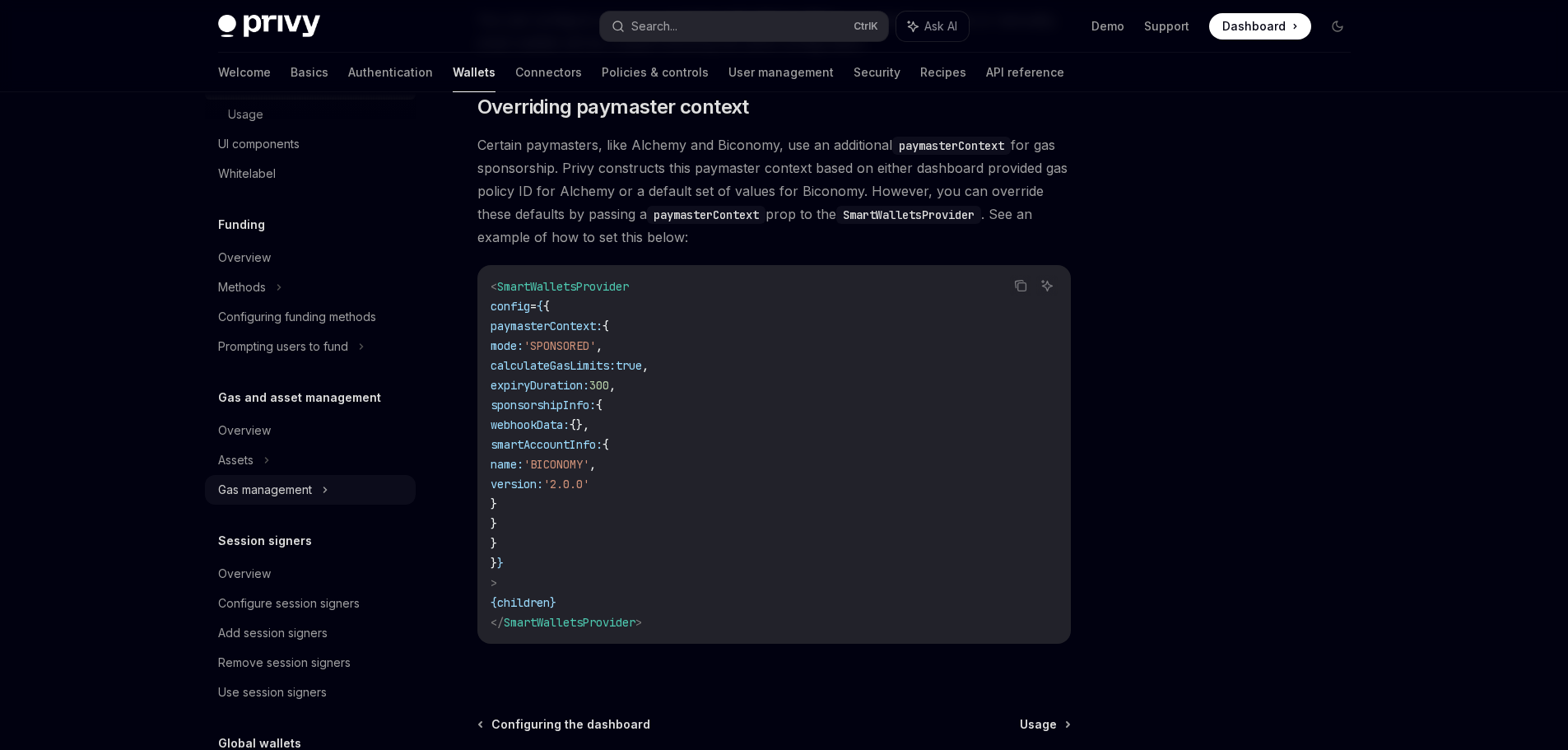 click 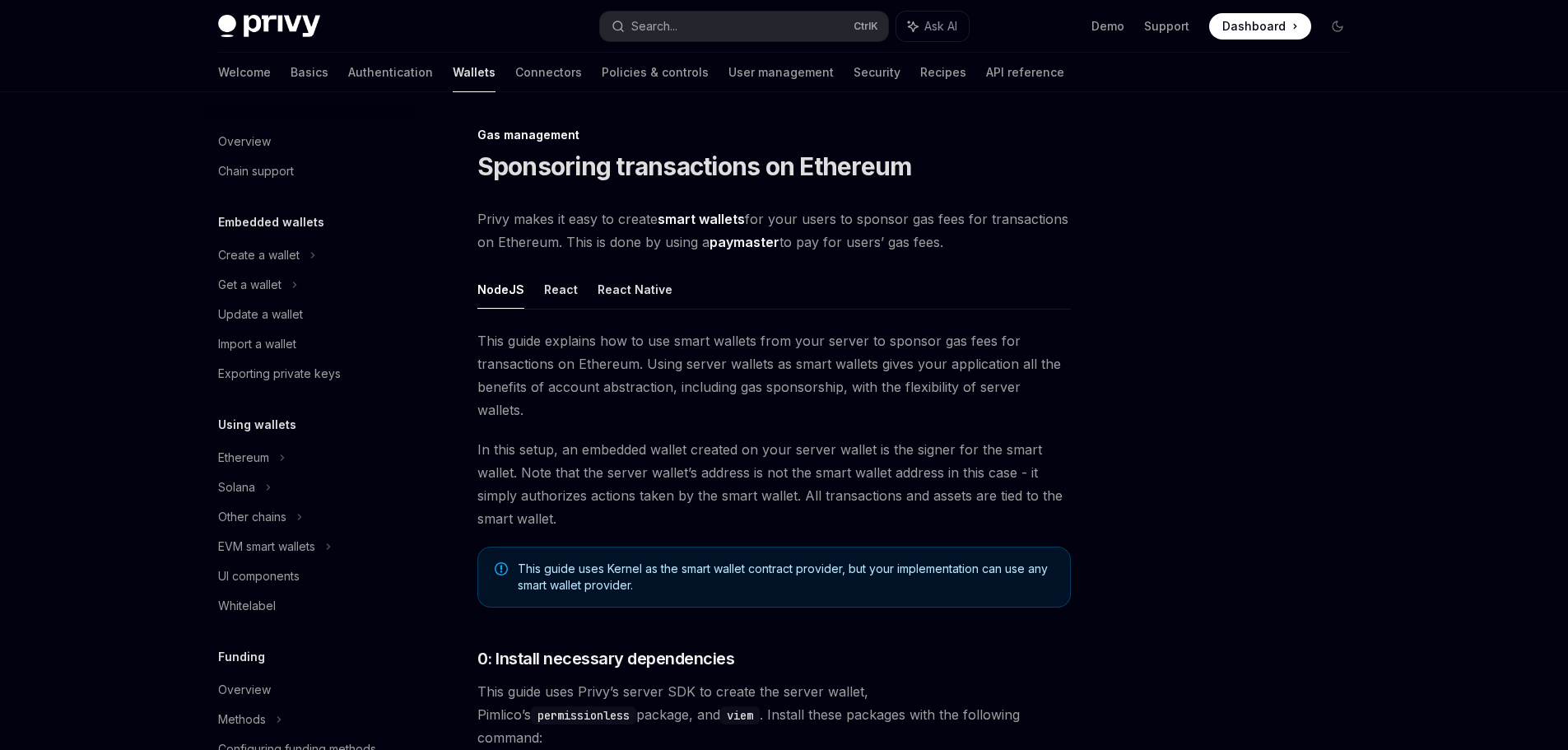 scroll, scrollTop: 0, scrollLeft: 0, axis: both 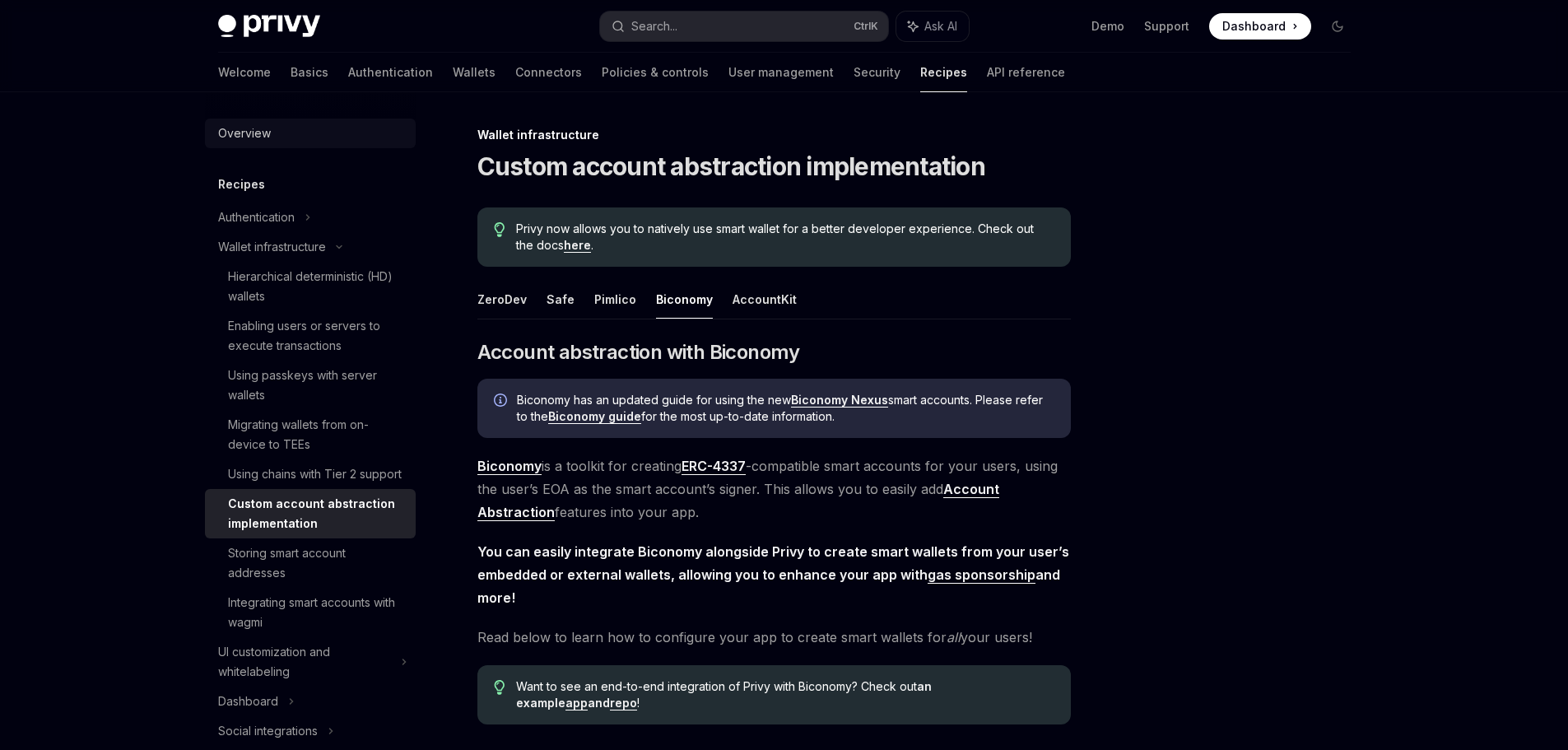 click on "Overview" at bounding box center [244, 133] 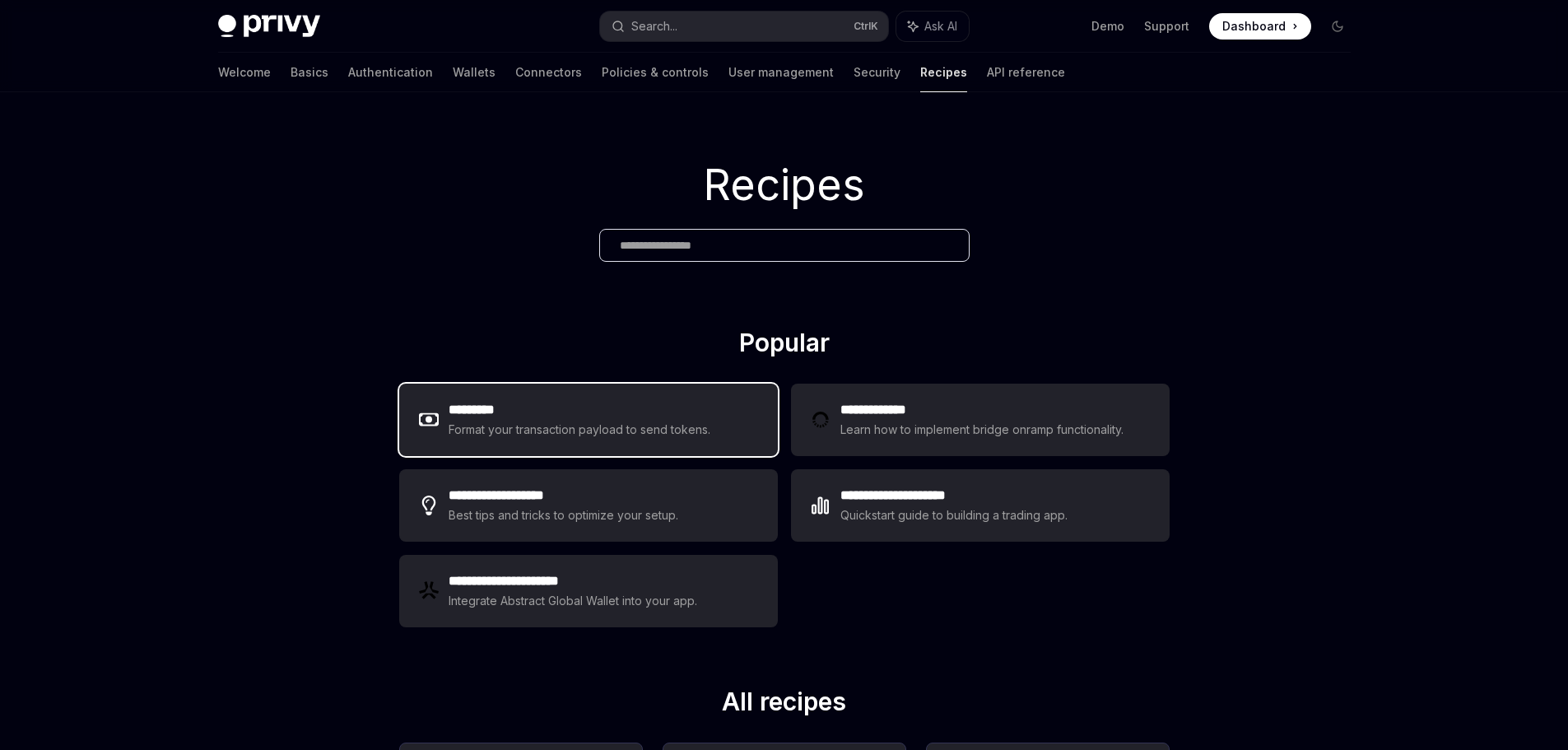 click on "Format your transaction payload to send tokens." at bounding box center [579, 430] 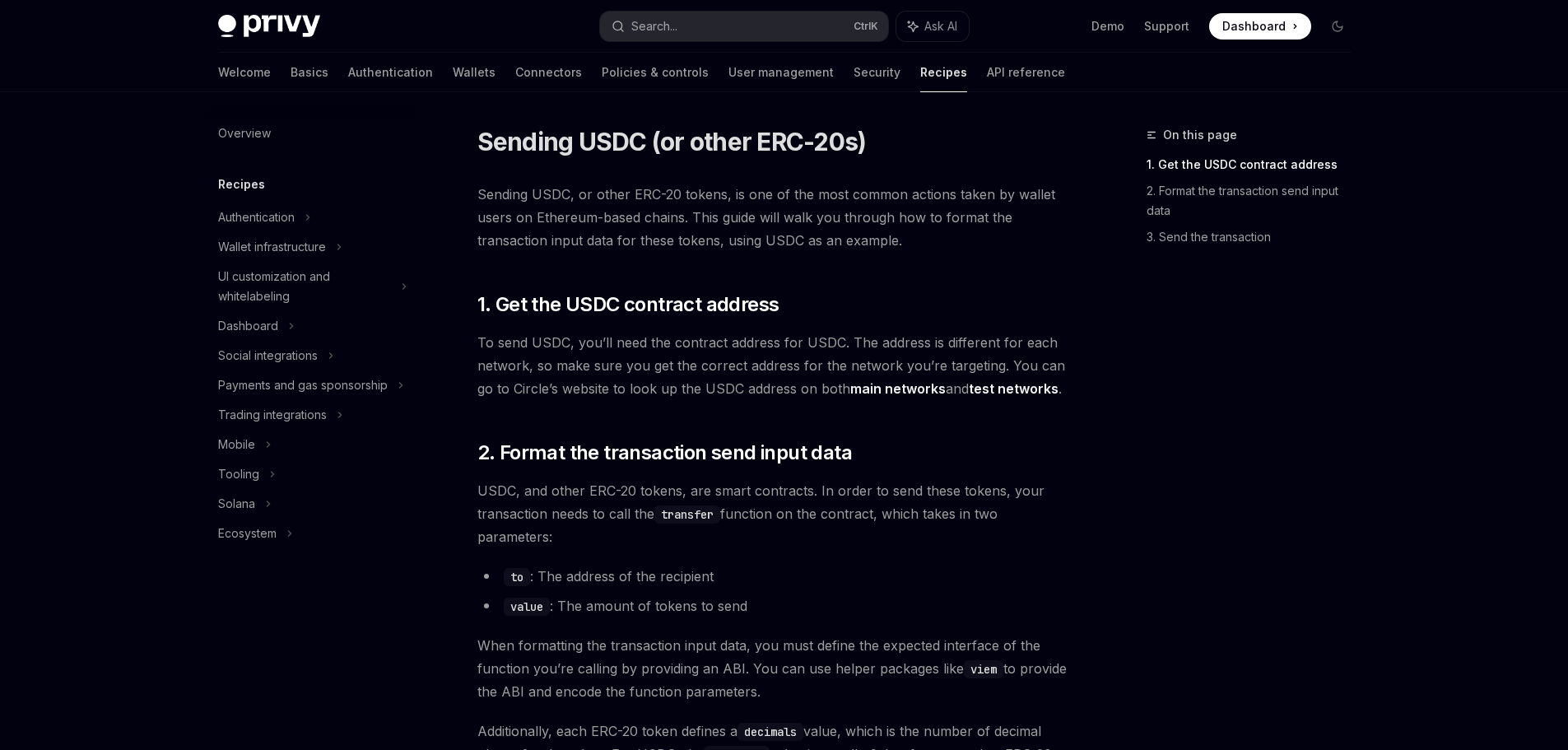 scroll, scrollTop: 0, scrollLeft: 0, axis: both 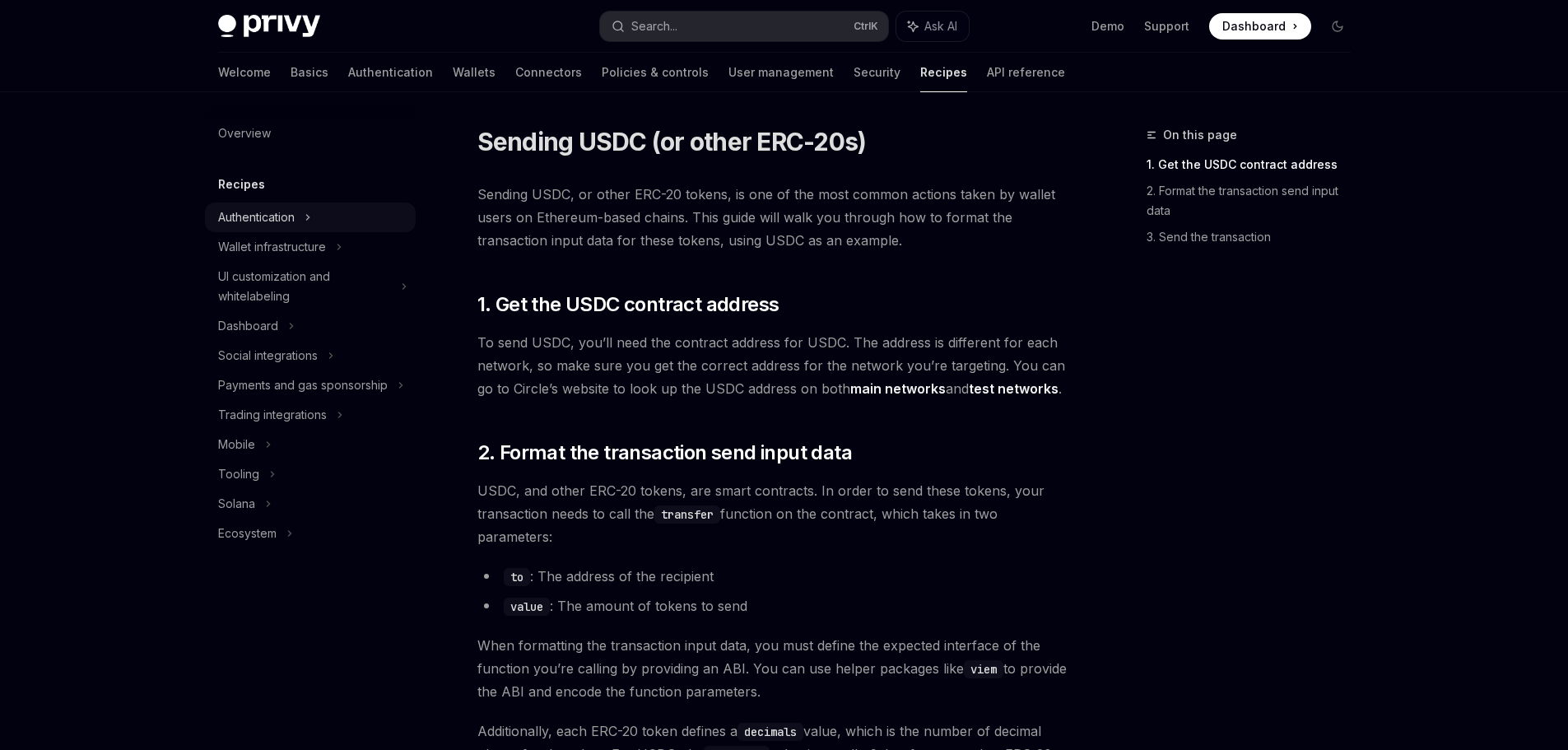 click on "Authentication" at bounding box center (256, 217) 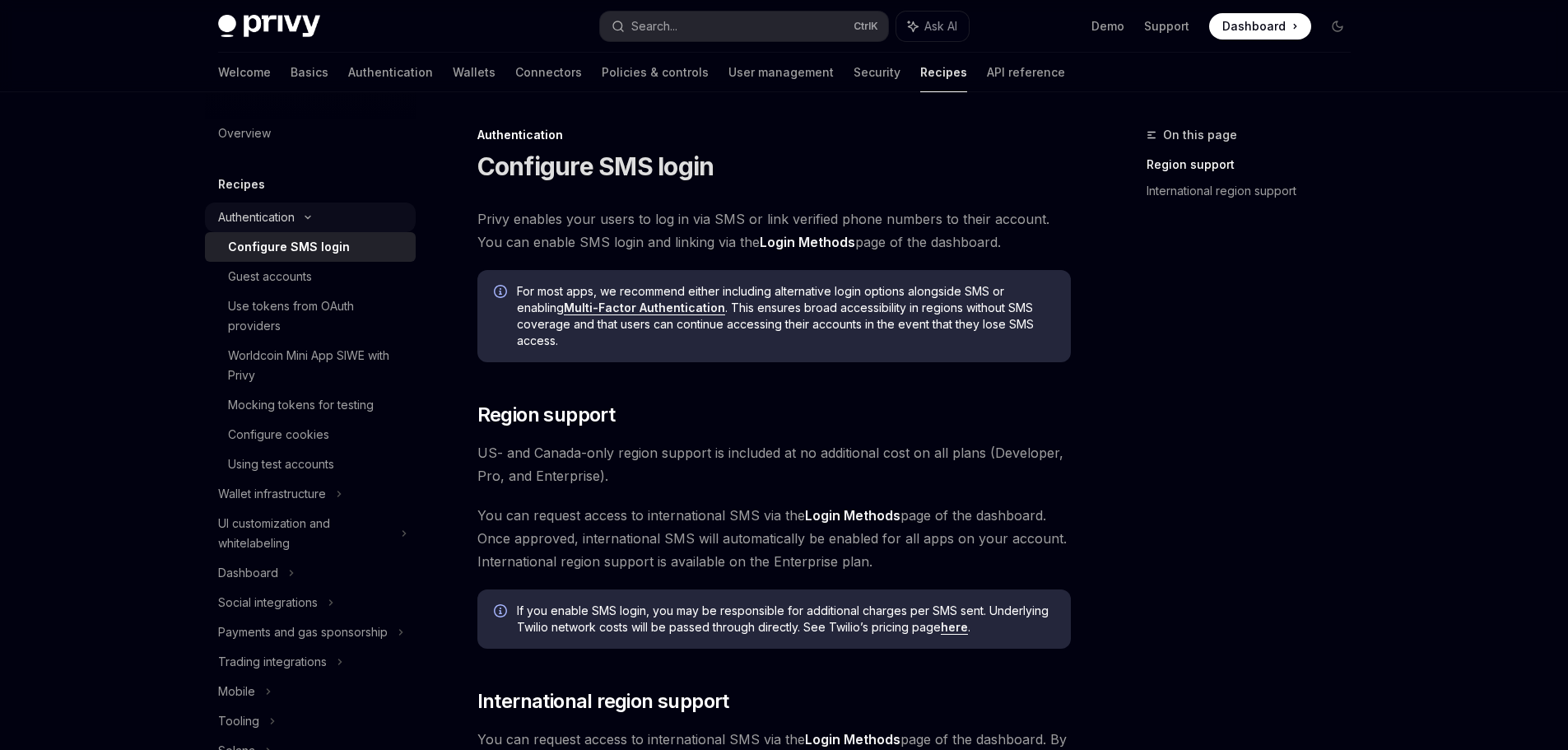 click on "Authentication" at bounding box center (256, 217) 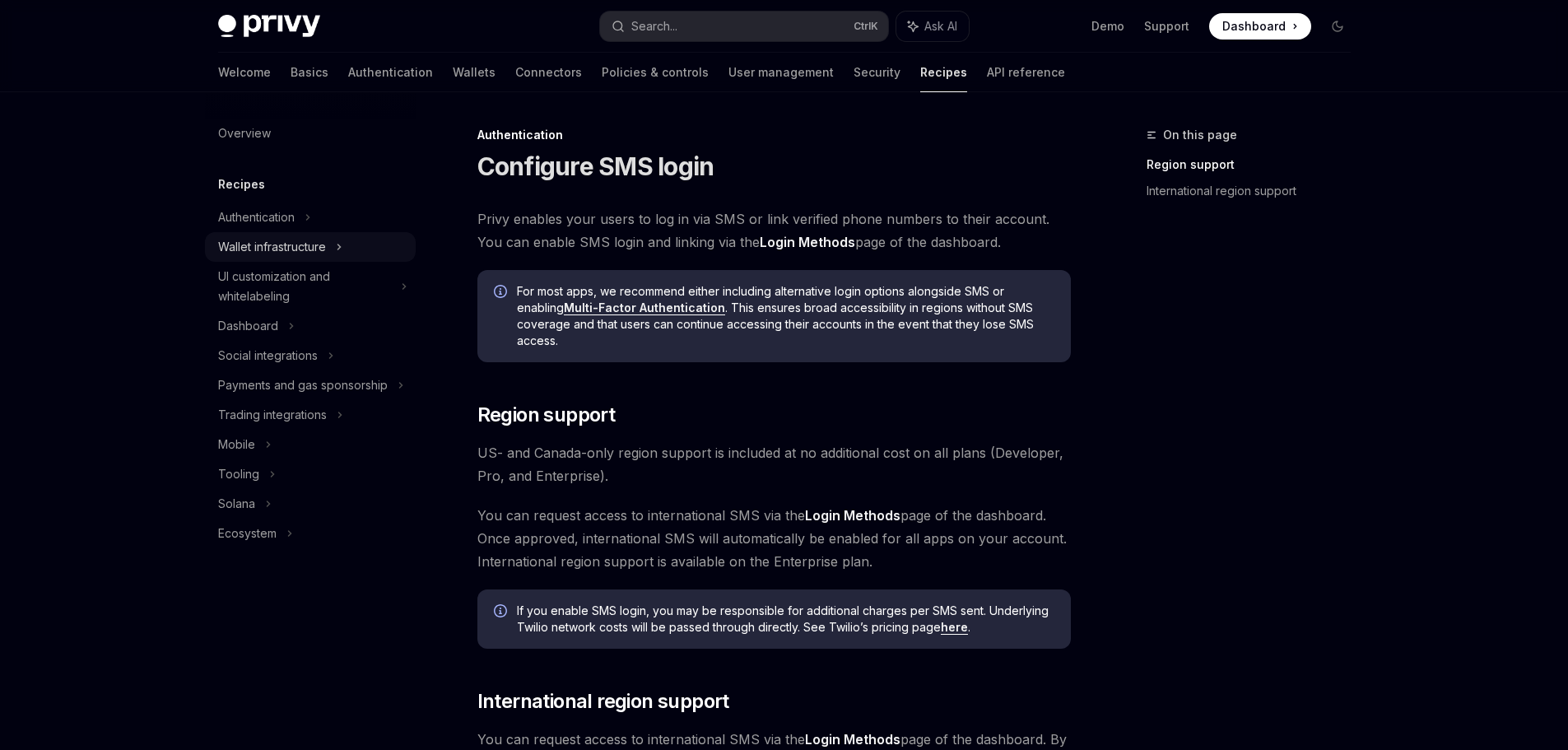 click on "Wallet infrastructure" at bounding box center (310, 247) 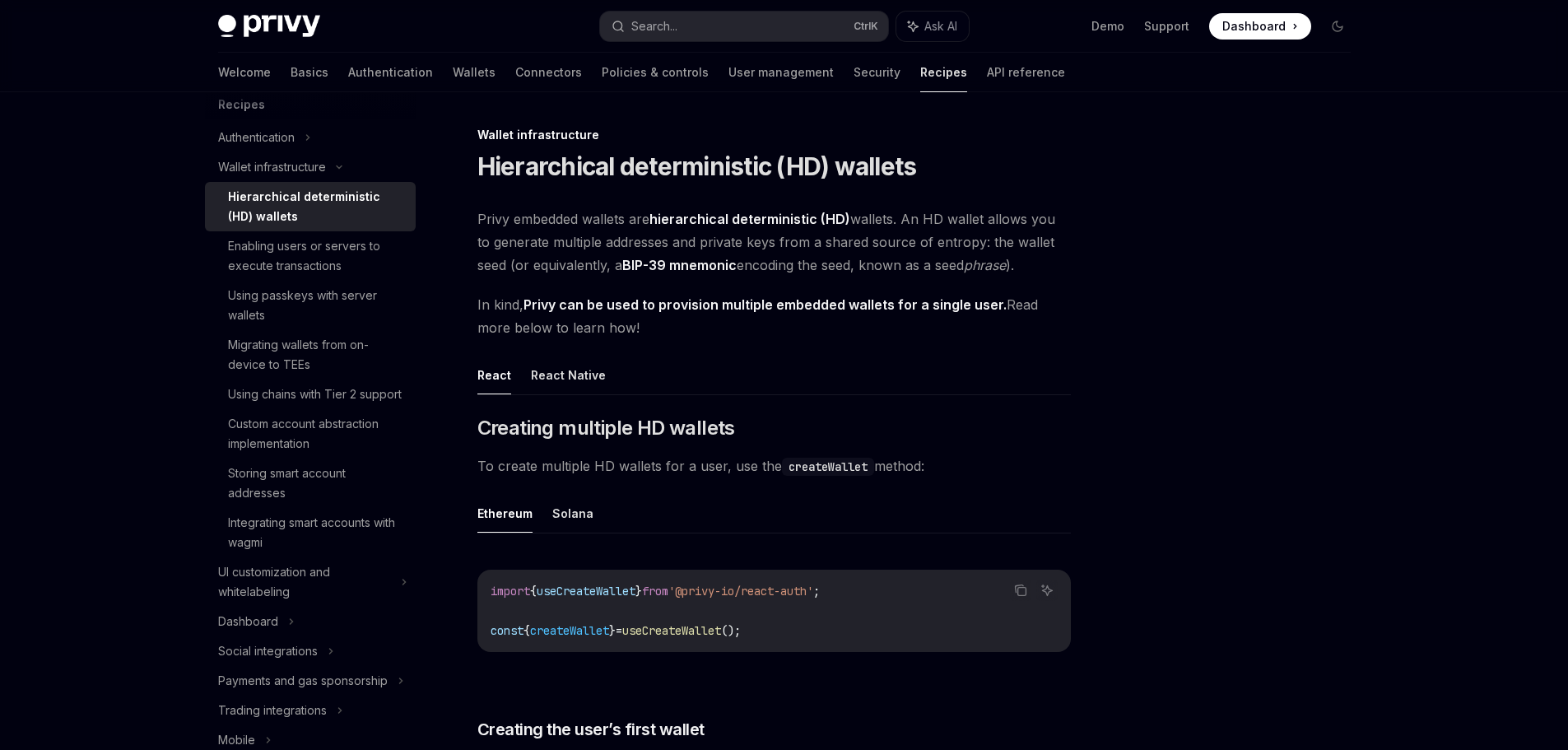 scroll, scrollTop: 82, scrollLeft: 0, axis: vertical 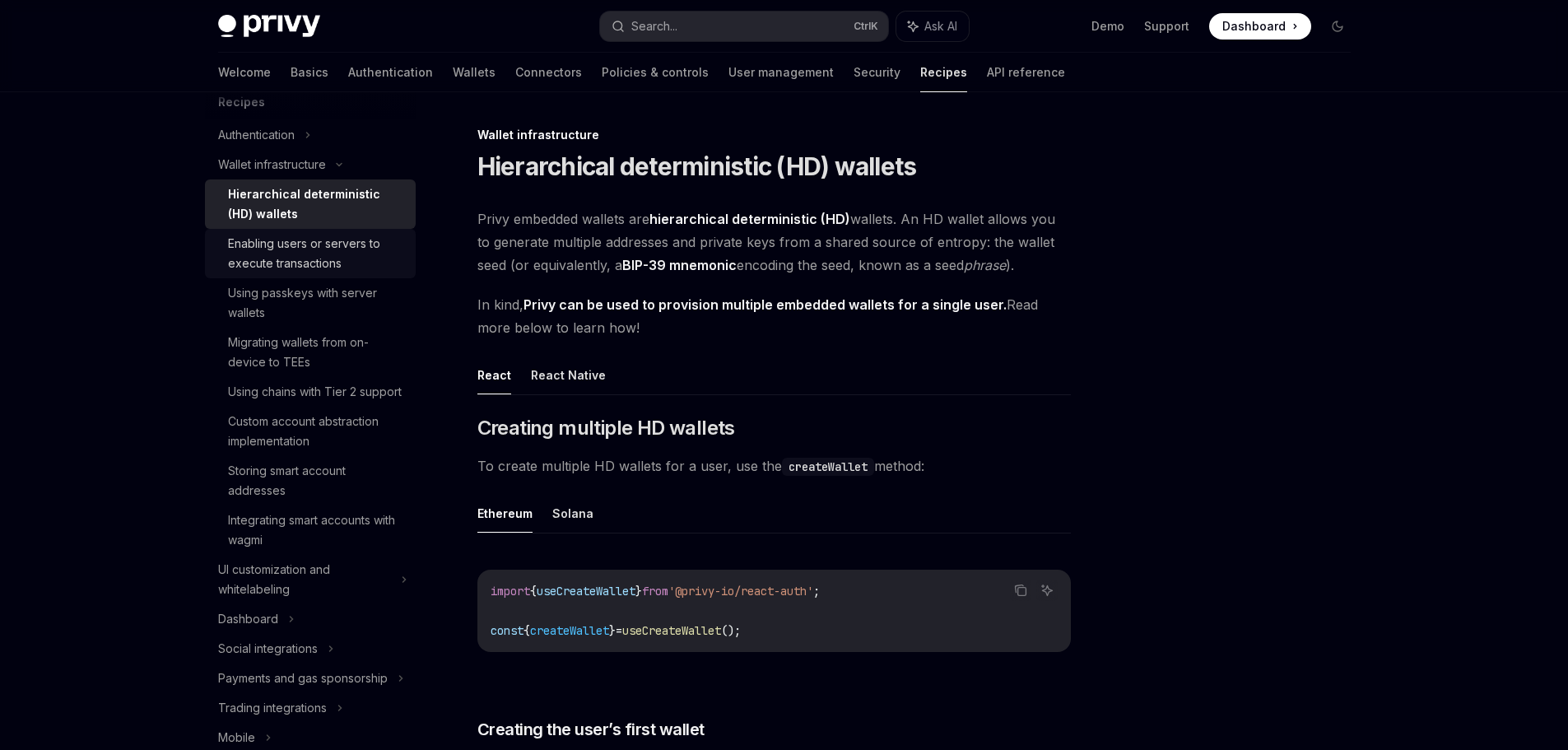 click on "Enabling users or servers to execute transactions" at bounding box center [317, 254] 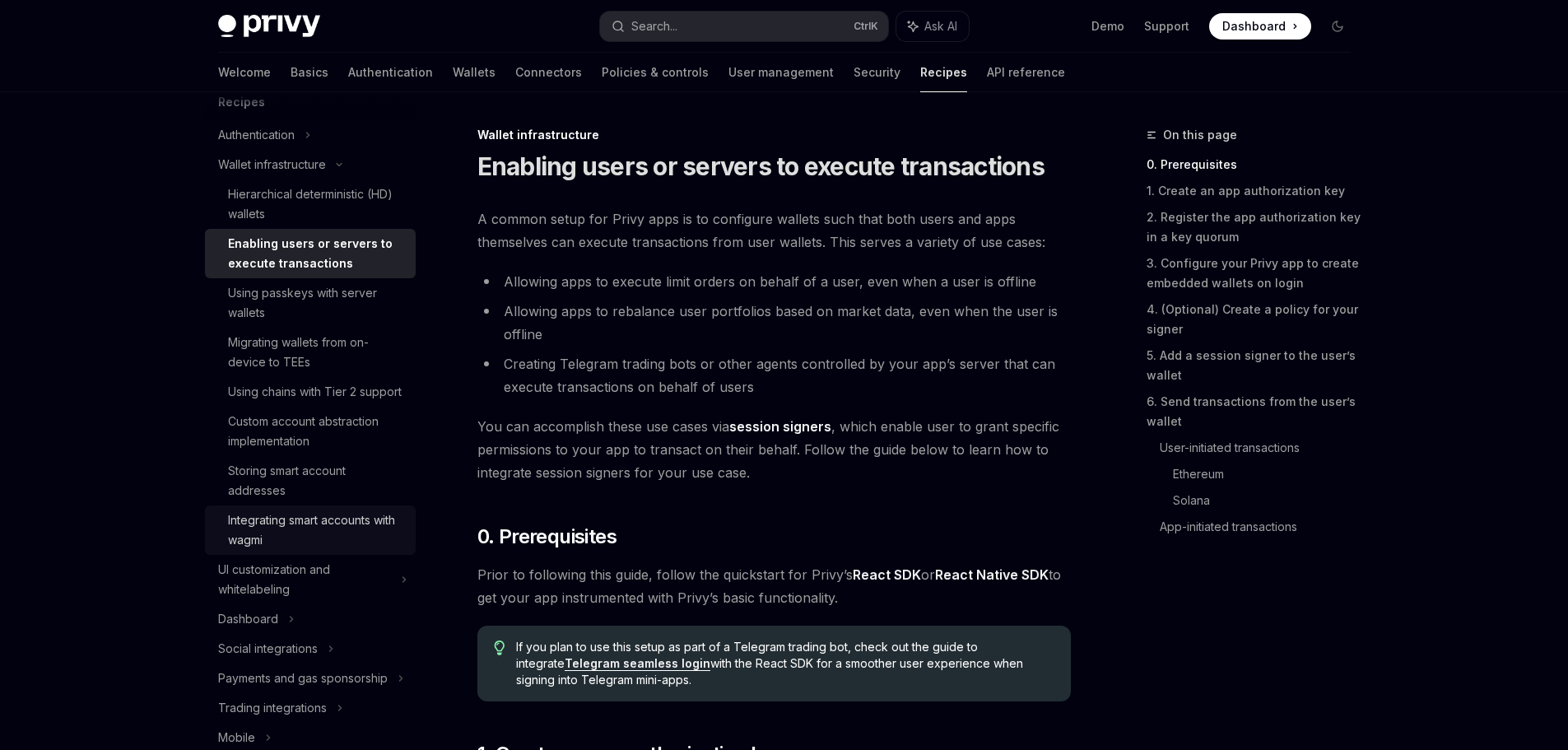 click on "Integrating smart accounts with wagmi" at bounding box center (317, 530) 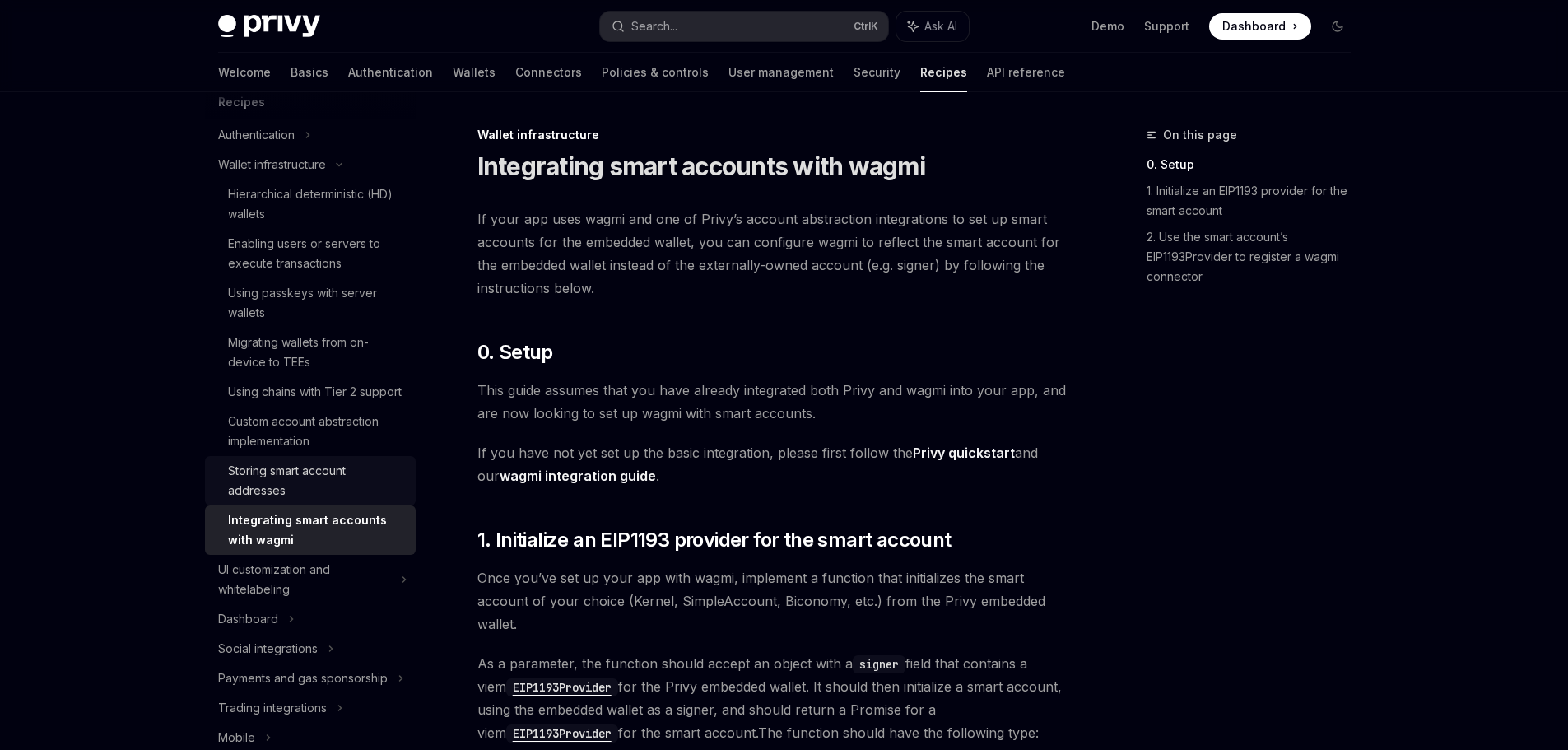 click on "Storing smart account addresses" at bounding box center (317, 481) 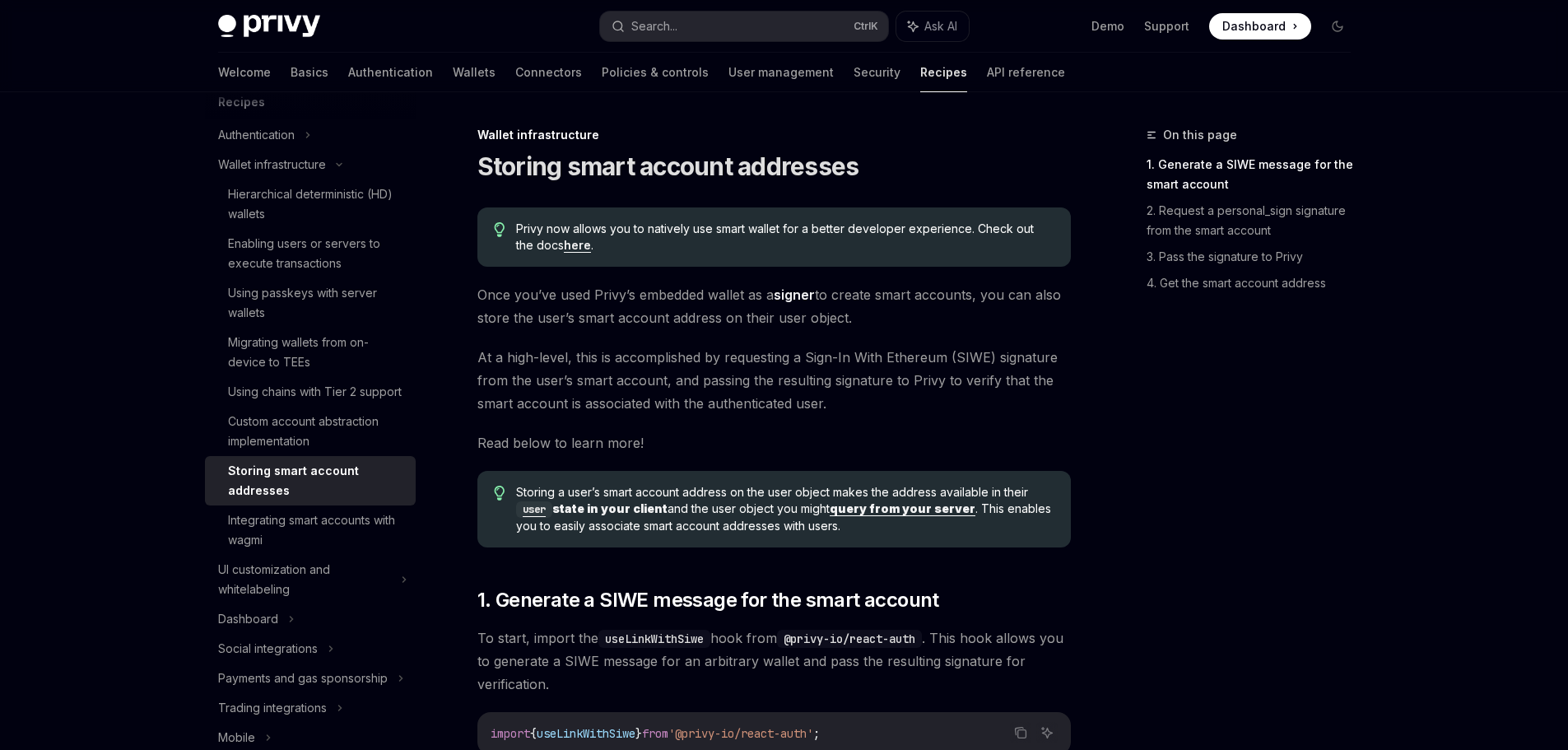 click on "On this page 1. Generate a SIWE message for the smart account 2. Request a personal_sign signature from the smart account 3. Pass the signature to Privy 4. Get the smart account address" at bounding box center [1239, 437] 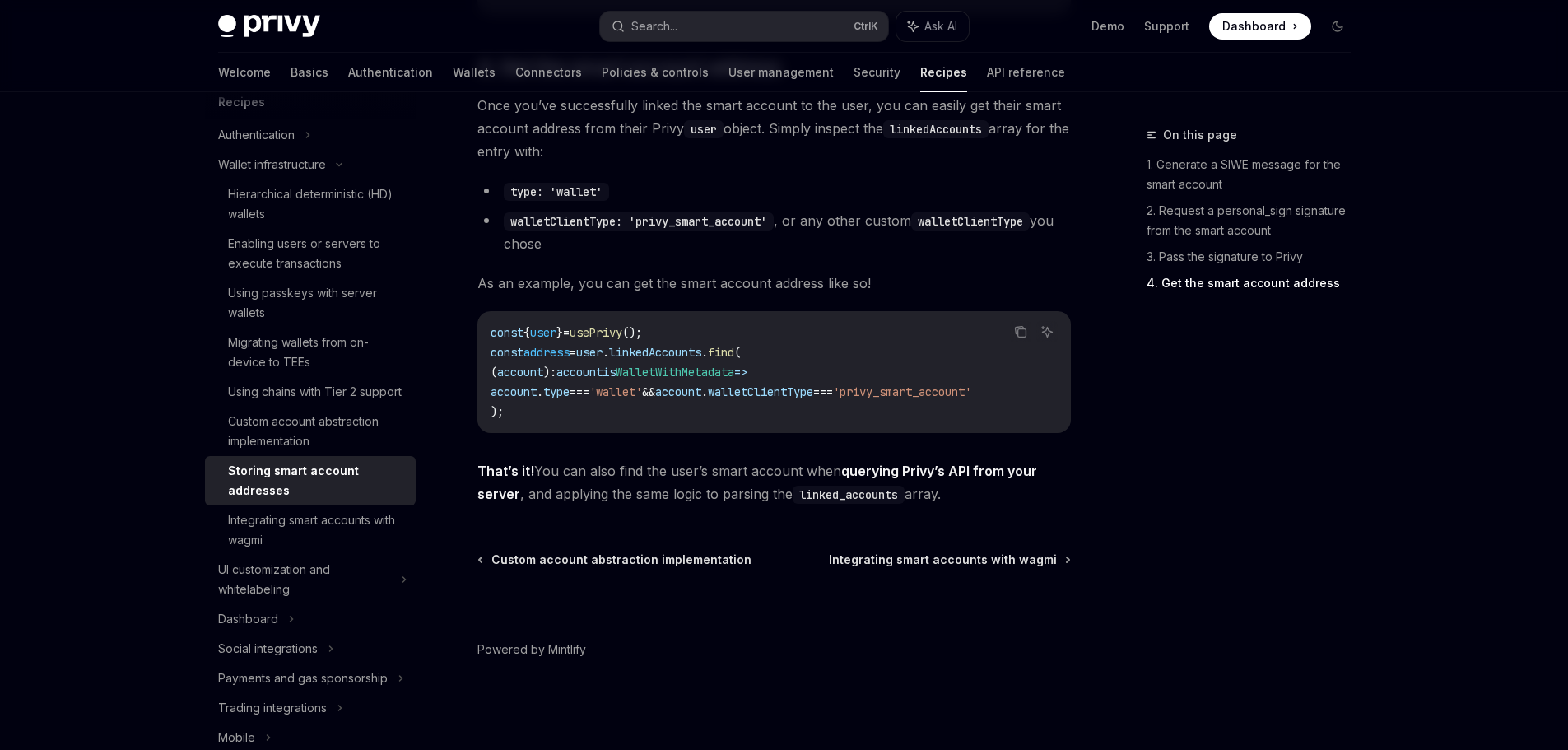 scroll, scrollTop: 2448, scrollLeft: 0, axis: vertical 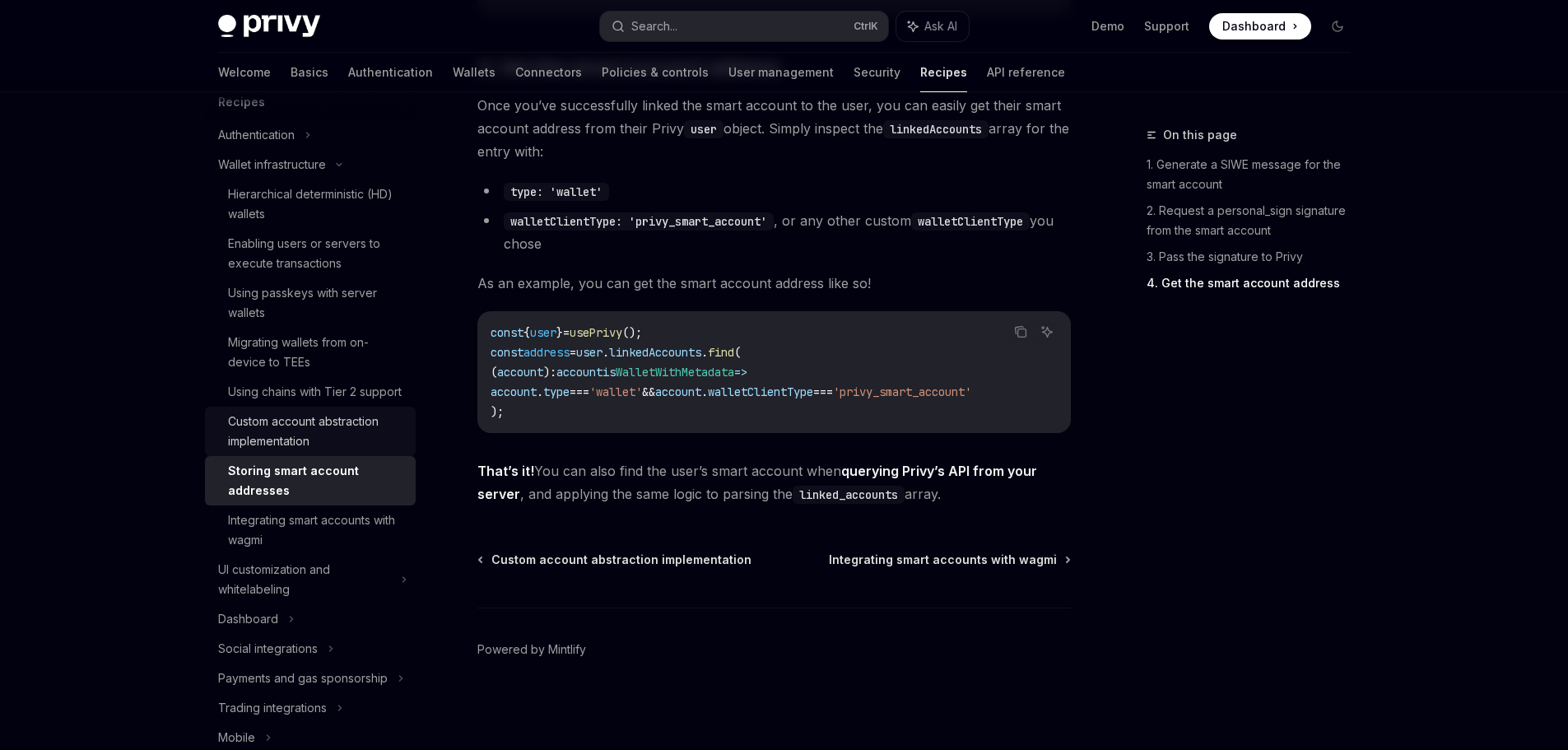 click on "Custom account abstraction implementation" at bounding box center (317, 431) 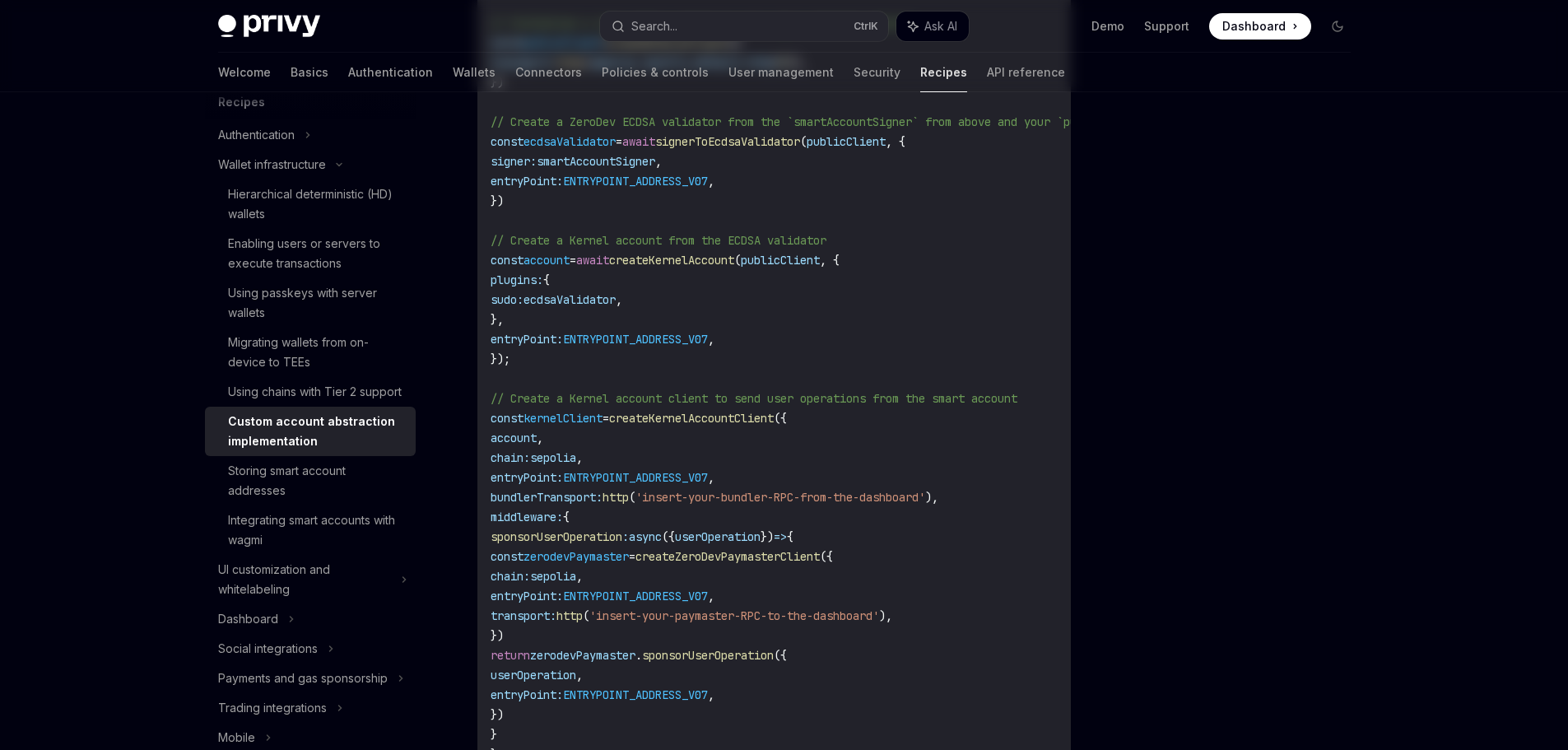 scroll, scrollTop: 0, scrollLeft: 0, axis: both 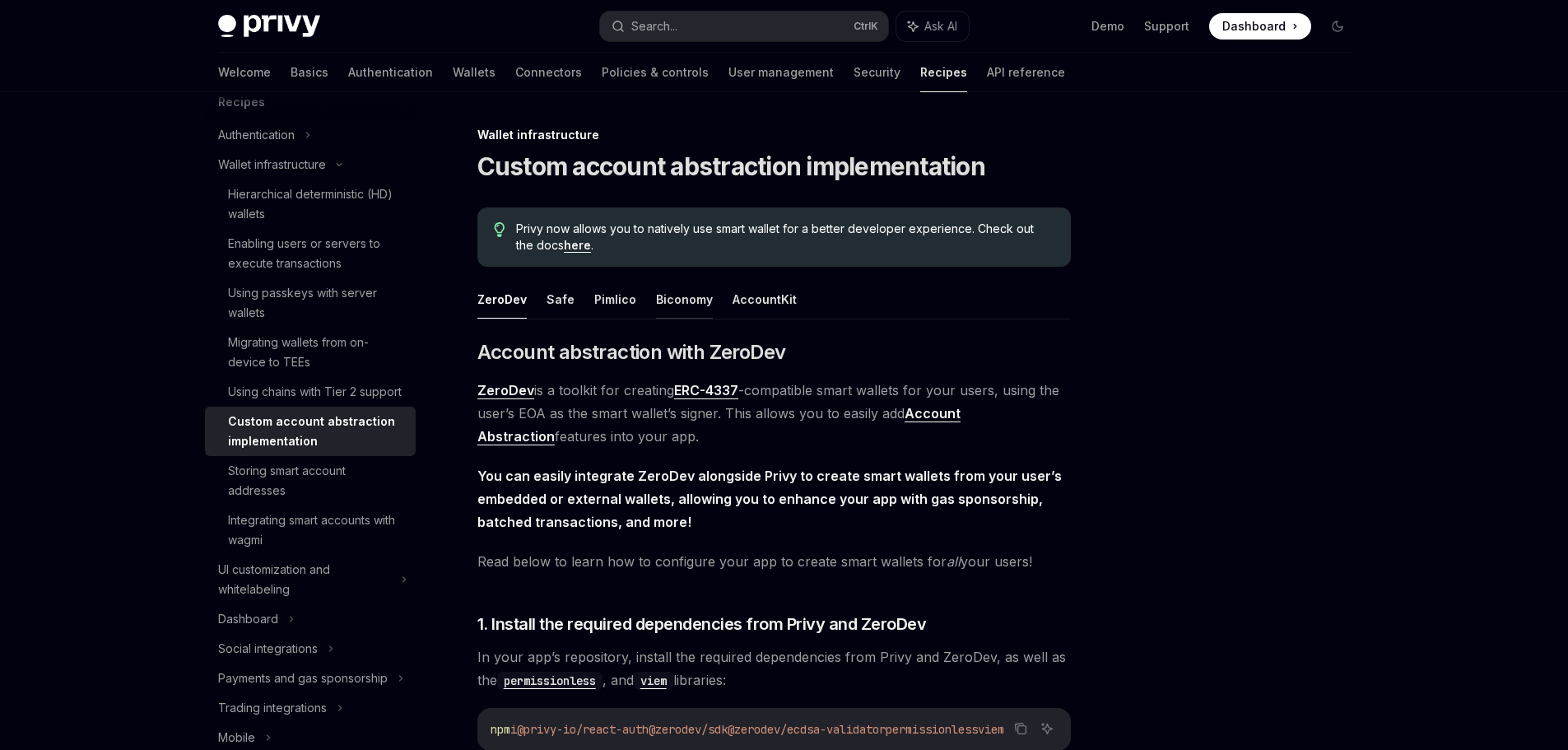 click on "Biconomy" at bounding box center [684, 299] 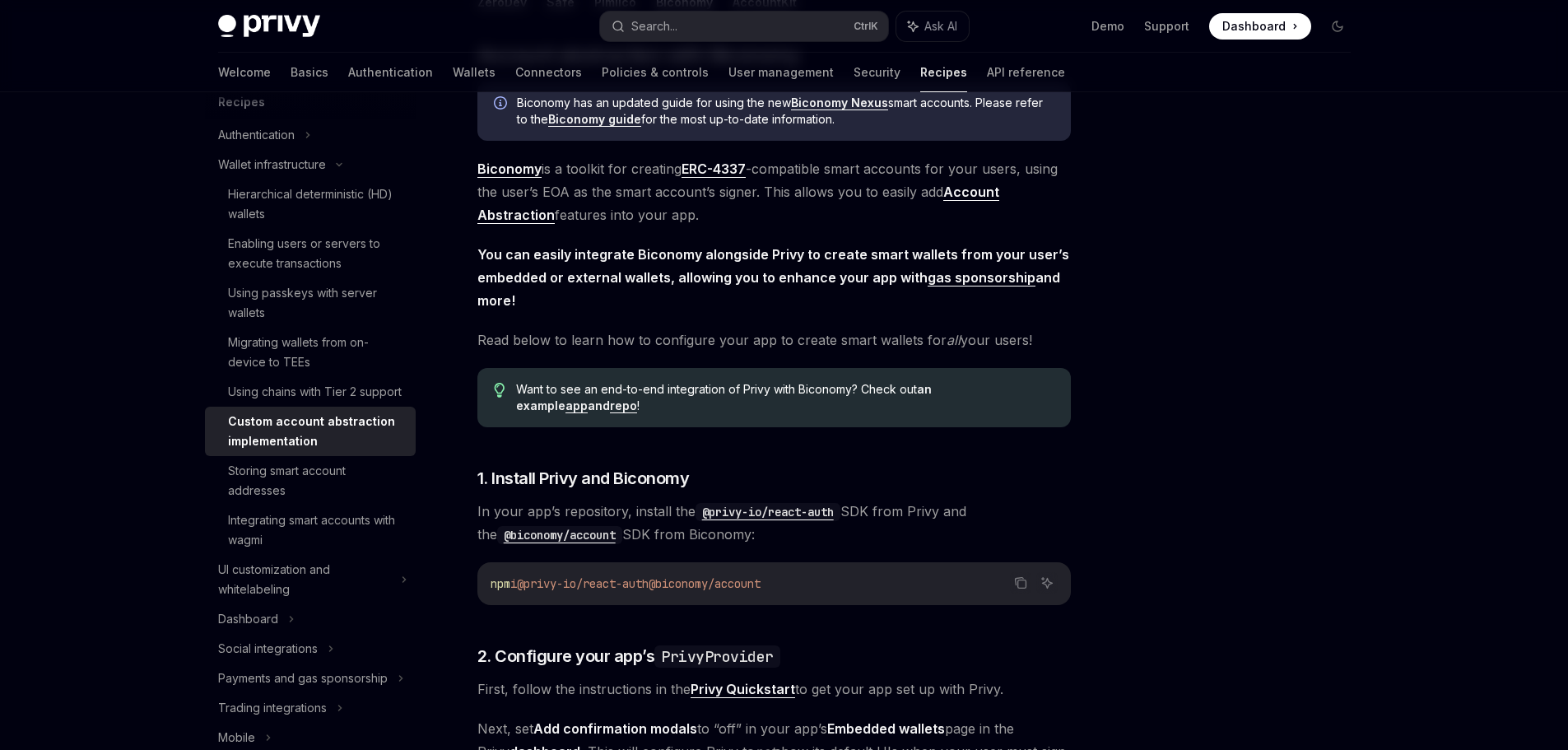 scroll, scrollTop: 329, scrollLeft: 0, axis: vertical 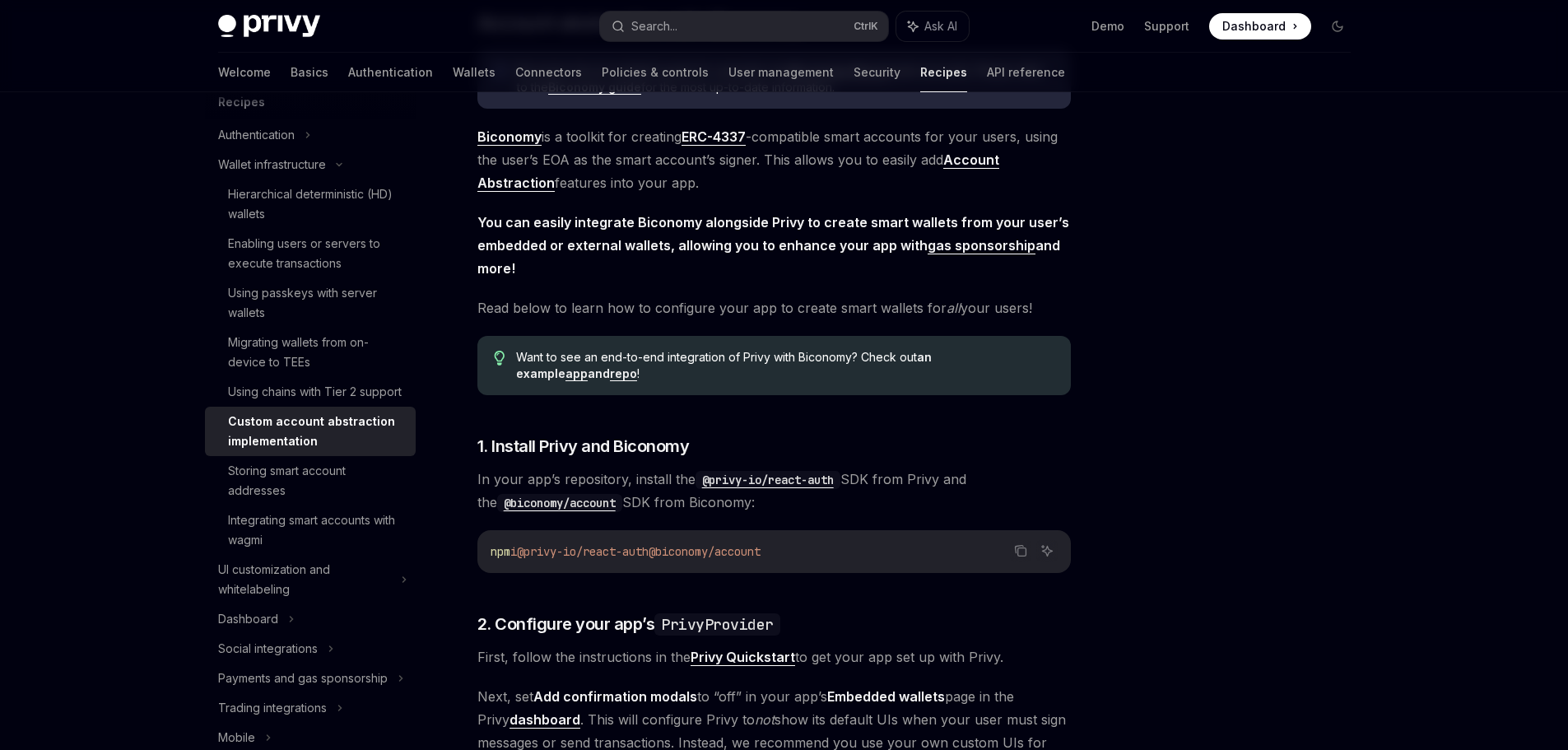 type 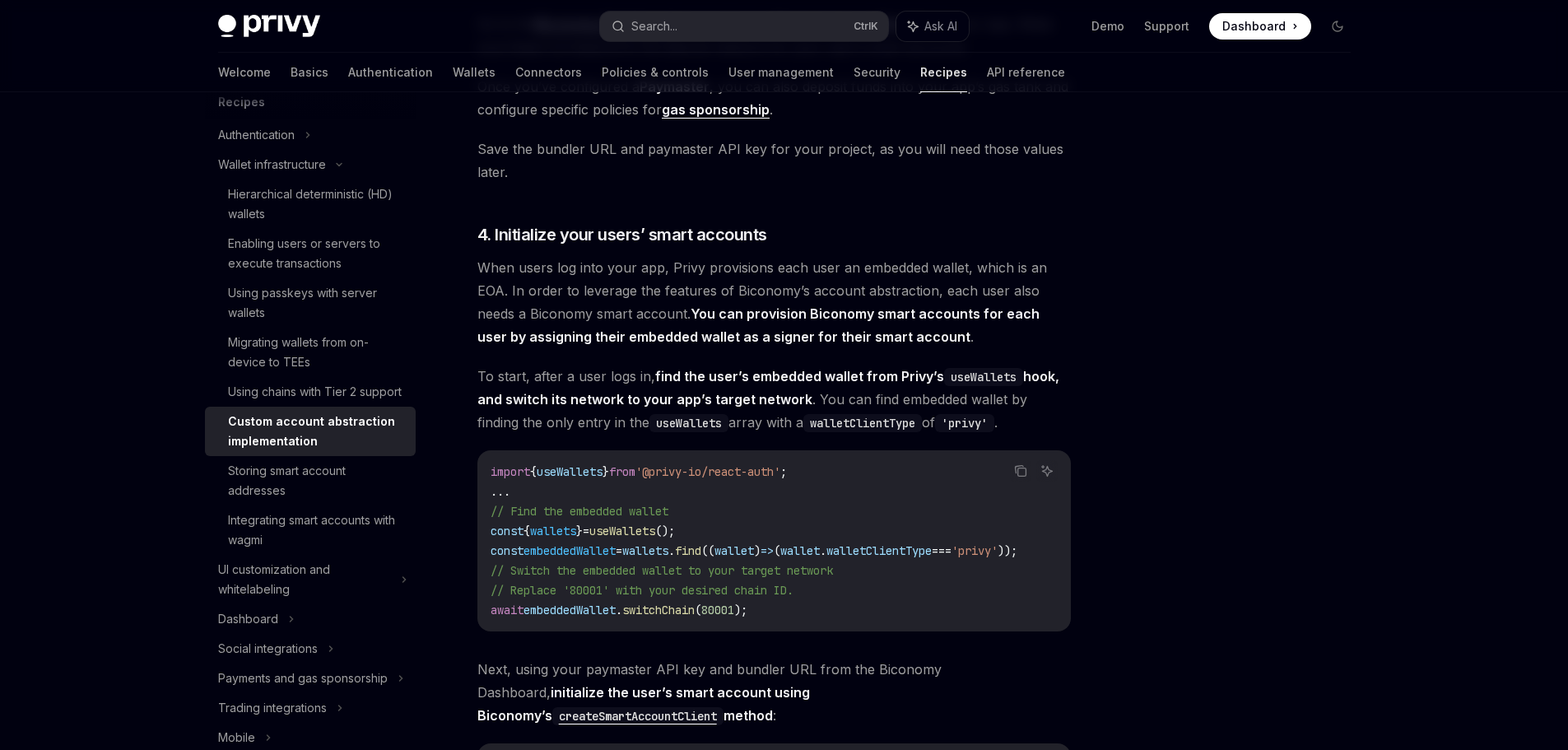scroll, scrollTop: 1811, scrollLeft: 0, axis: vertical 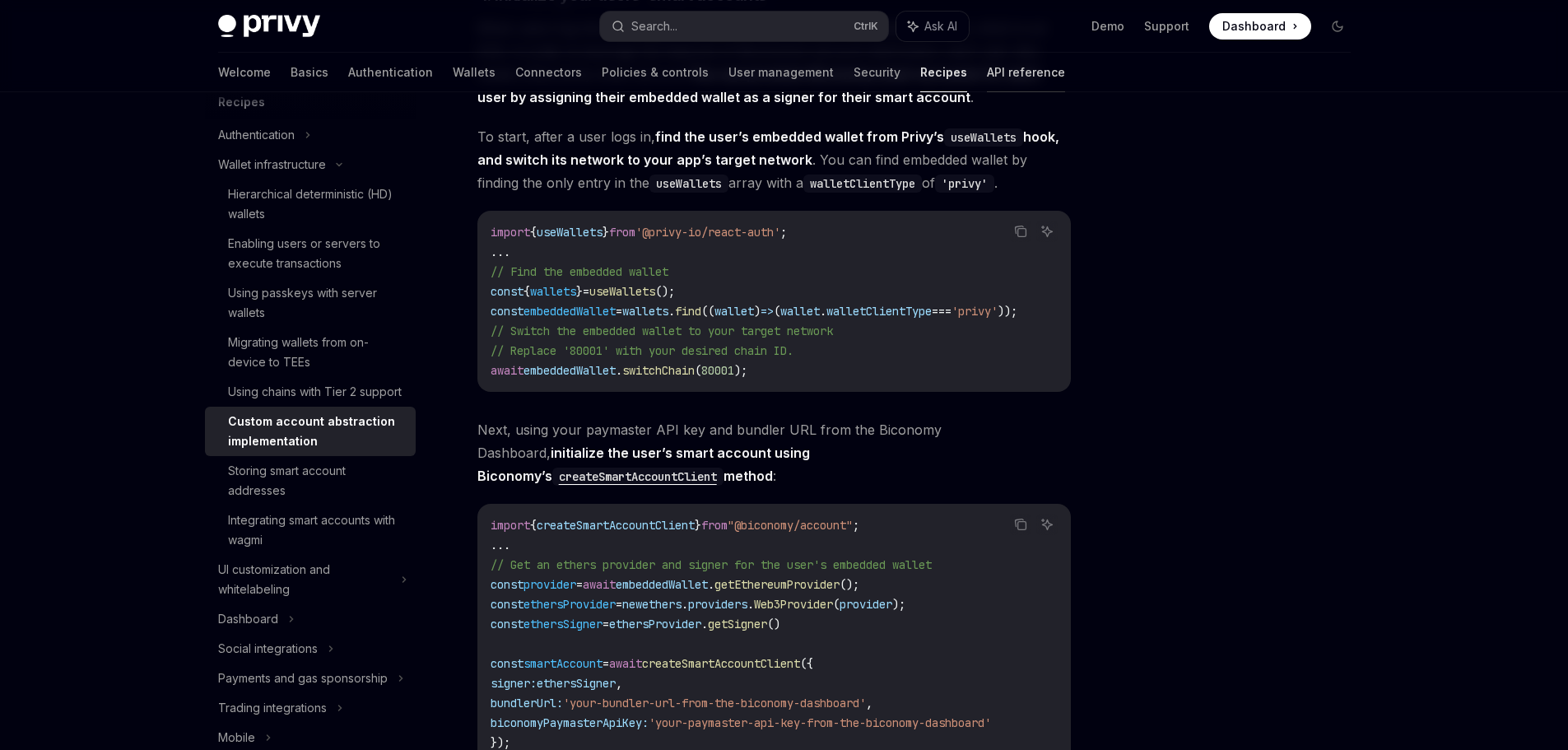 click on "API reference" at bounding box center (1026, 72) 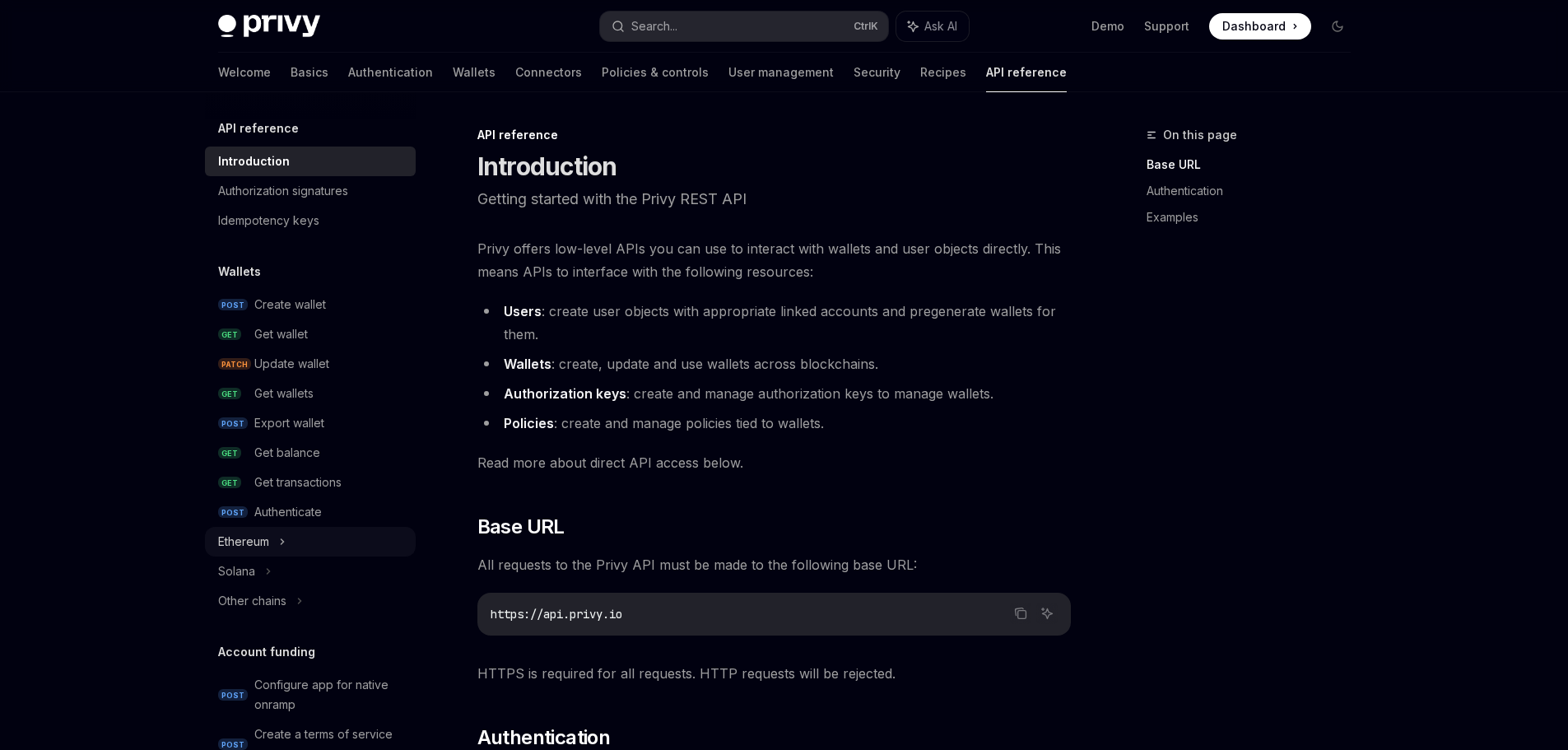 drag, startPoint x: 263, startPoint y: 538, endPoint x: 273, endPoint y: 533, distance: 11.18034 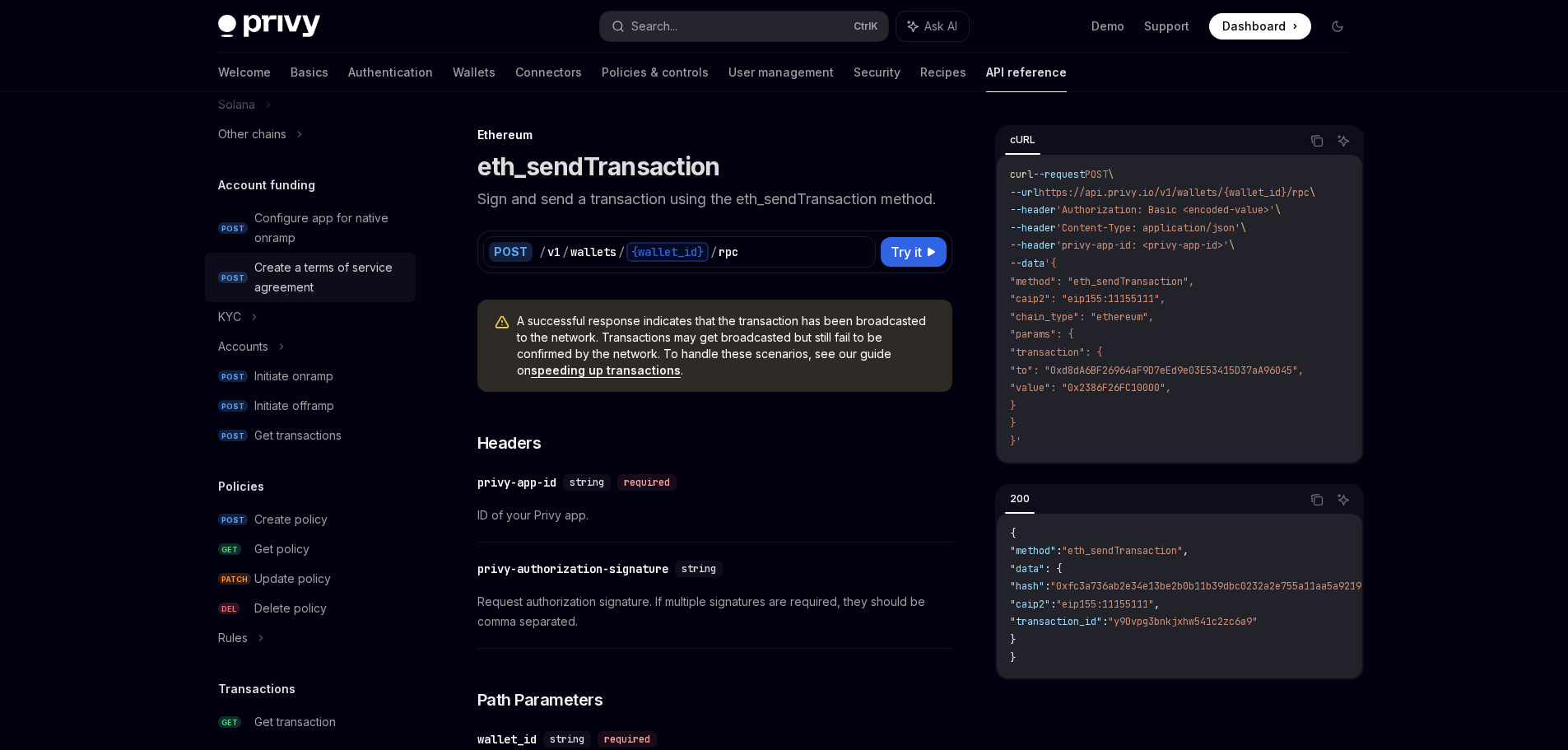 scroll, scrollTop: 659, scrollLeft: 0, axis: vertical 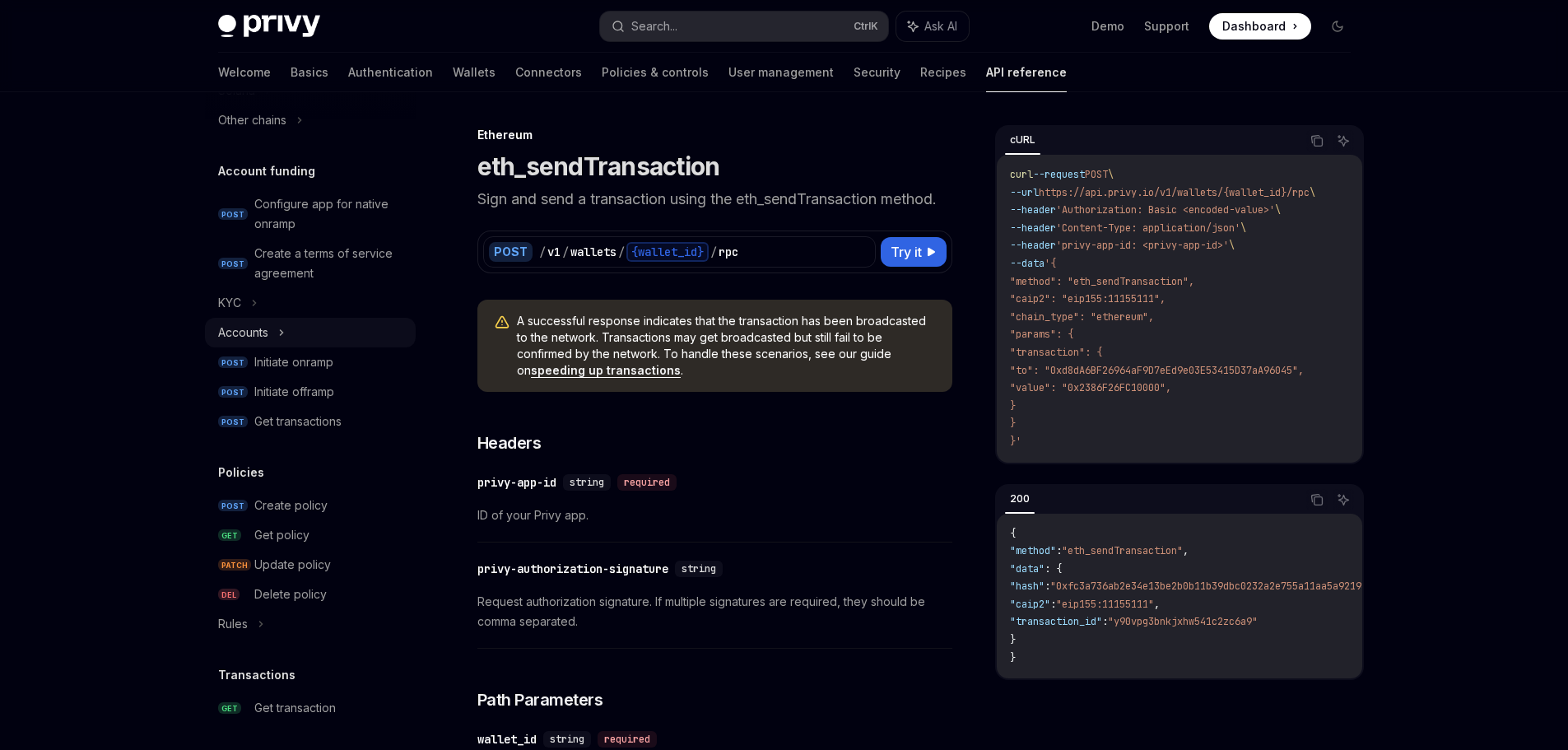 click 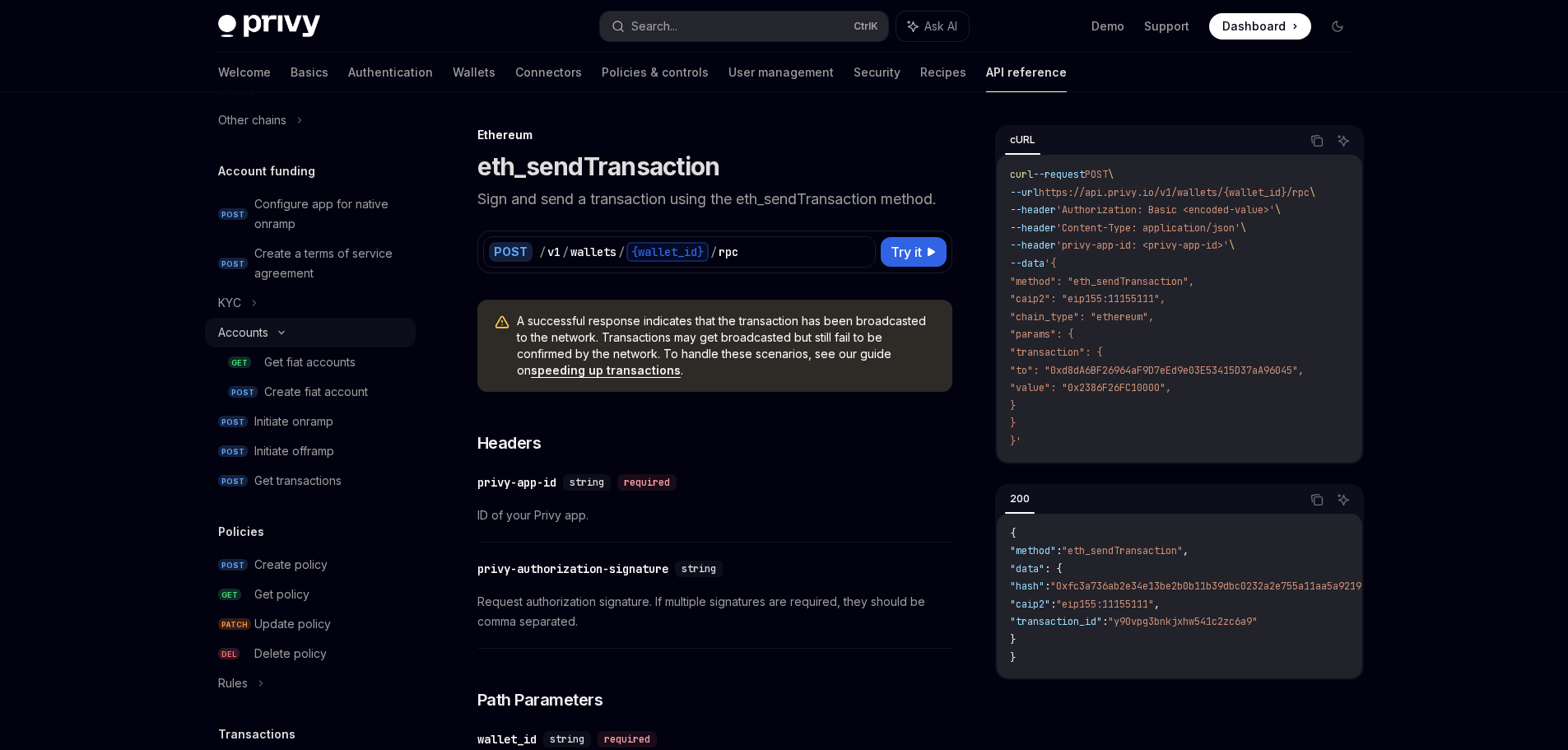 type on "*" 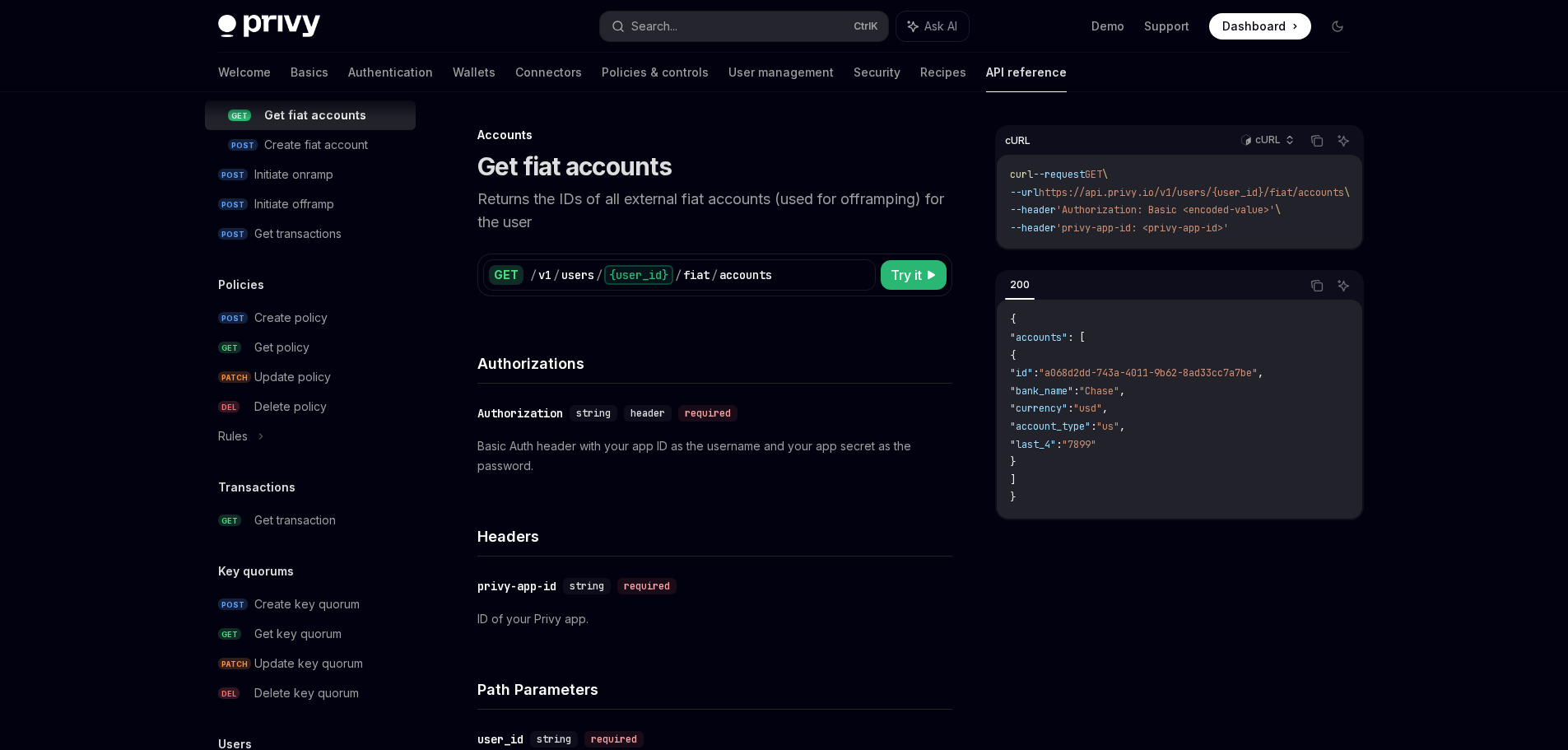 scroll, scrollTop: 1129, scrollLeft: 0, axis: vertical 